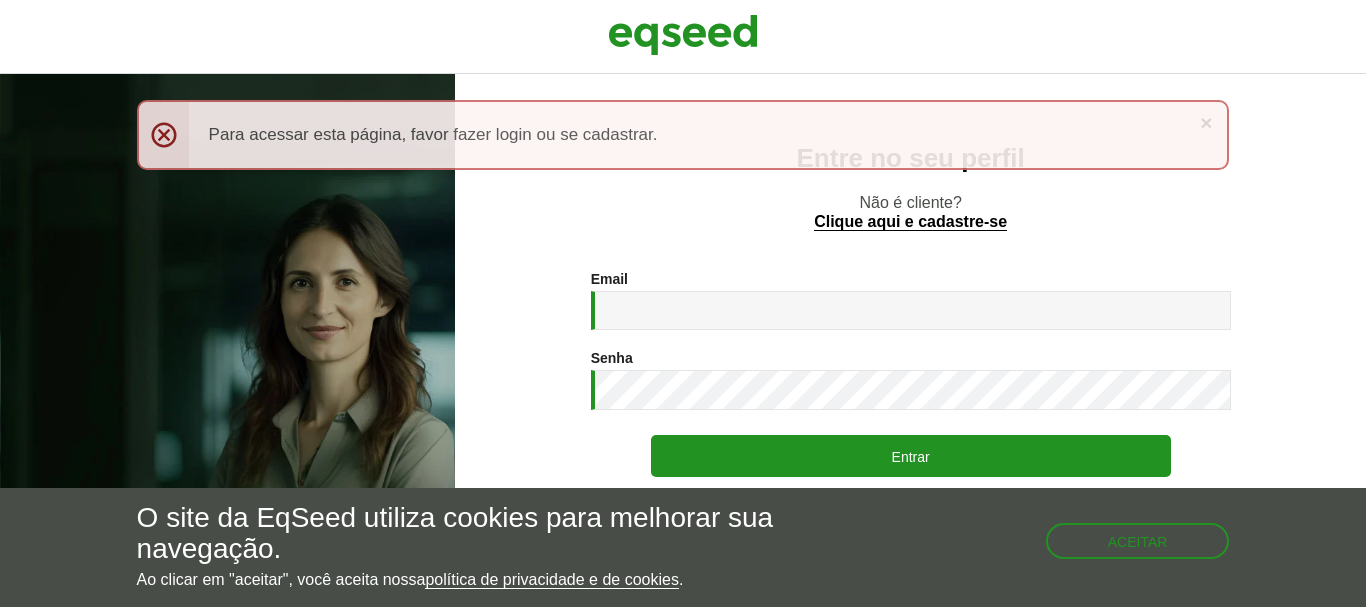 scroll, scrollTop: 0, scrollLeft: 0, axis: both 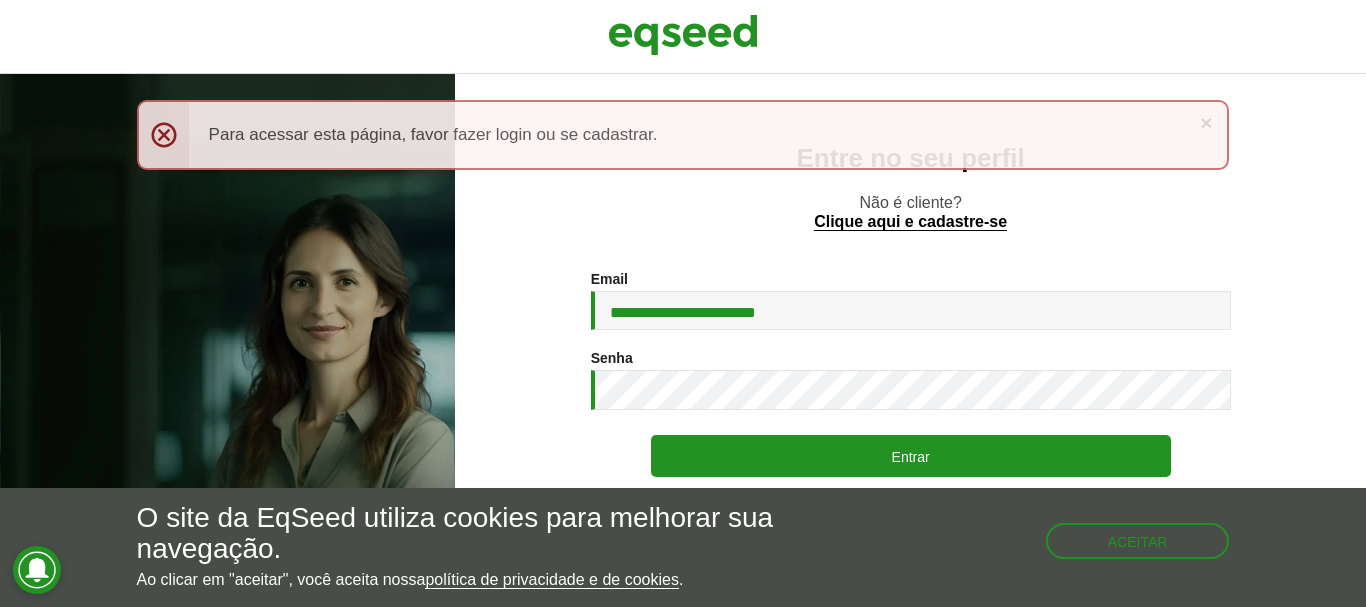 type on "**********" 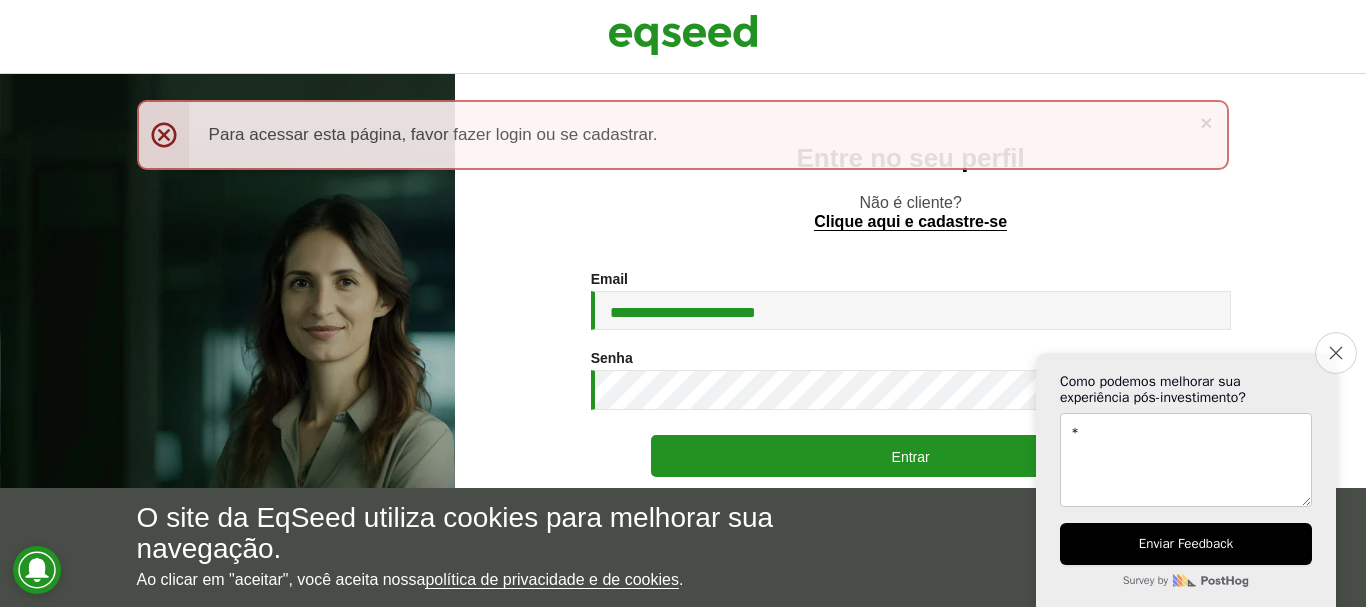 type on "*" 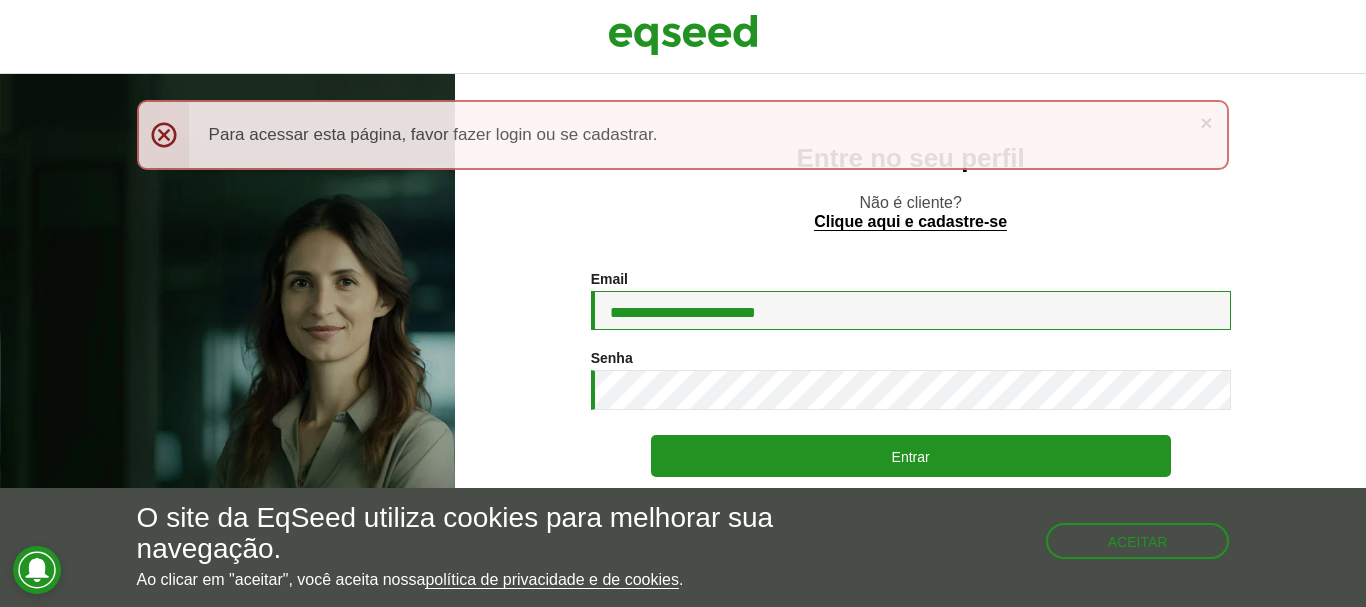 click on "**********" at bounding box center [911, 310] 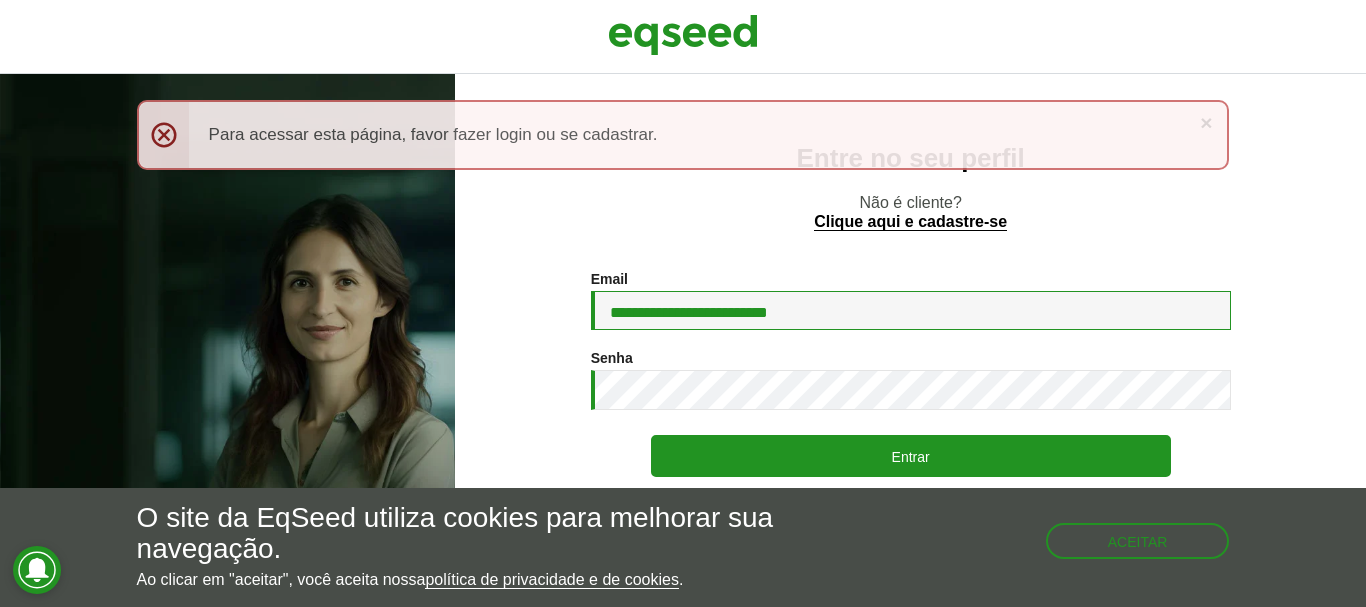 click on "**********" at bounding box center (911, 310) 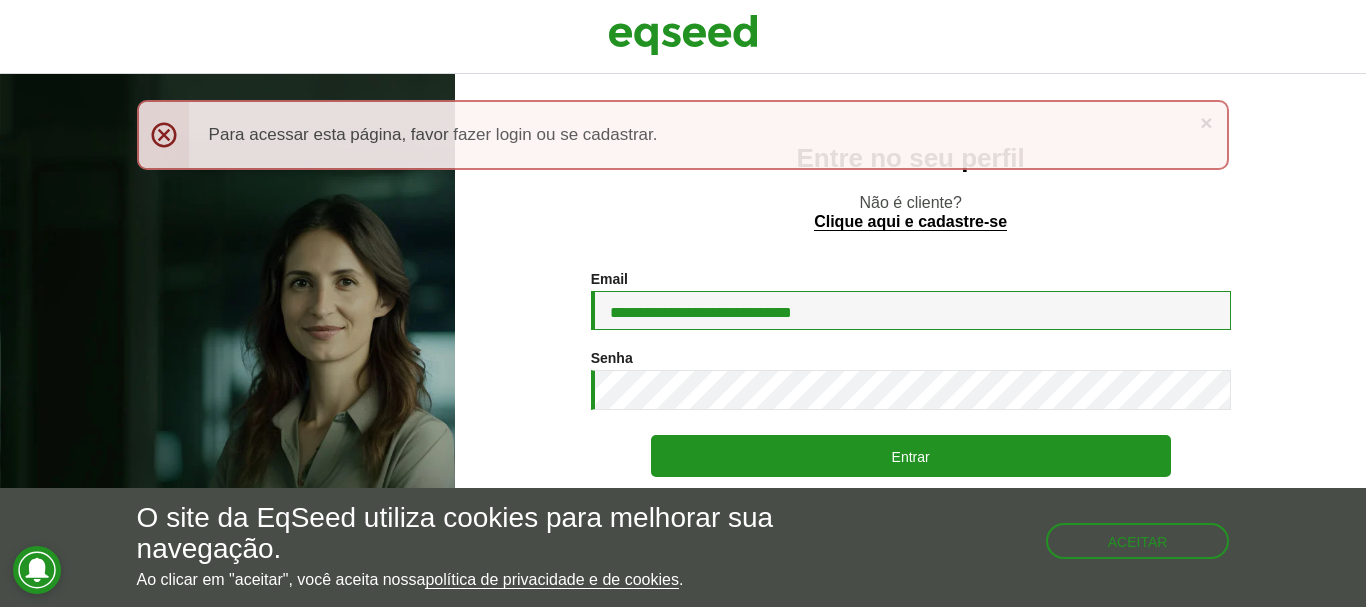 type on "**********" 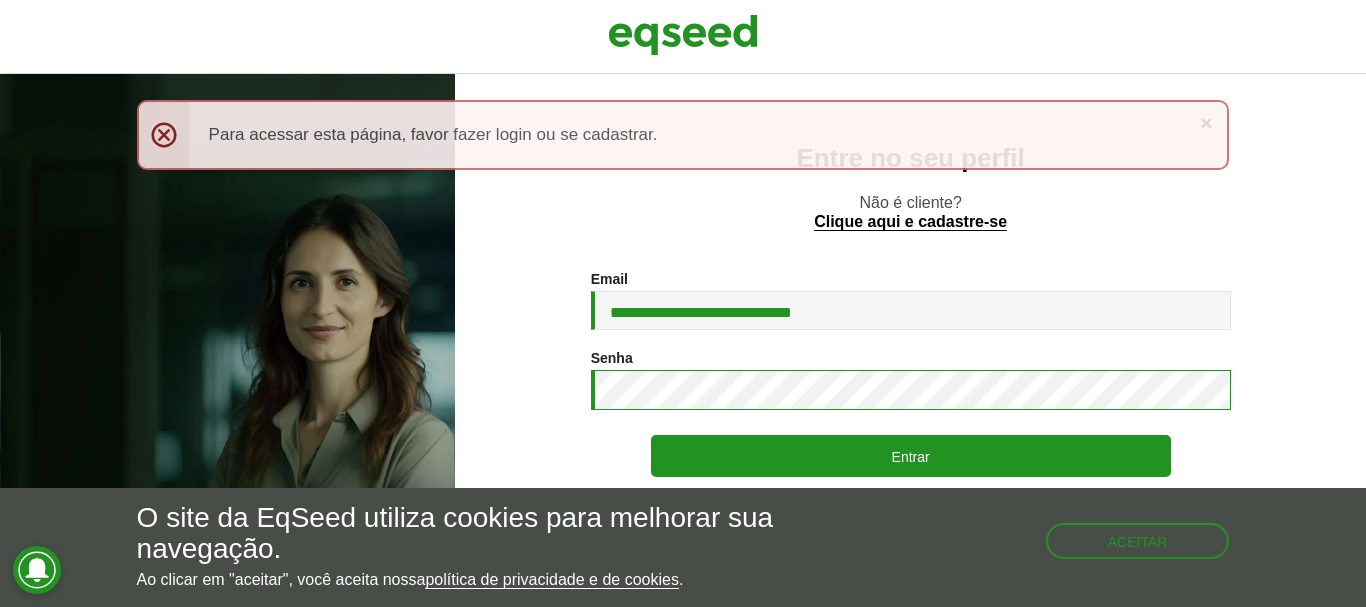 click on "Entrar" at bounding box center [911, 456] 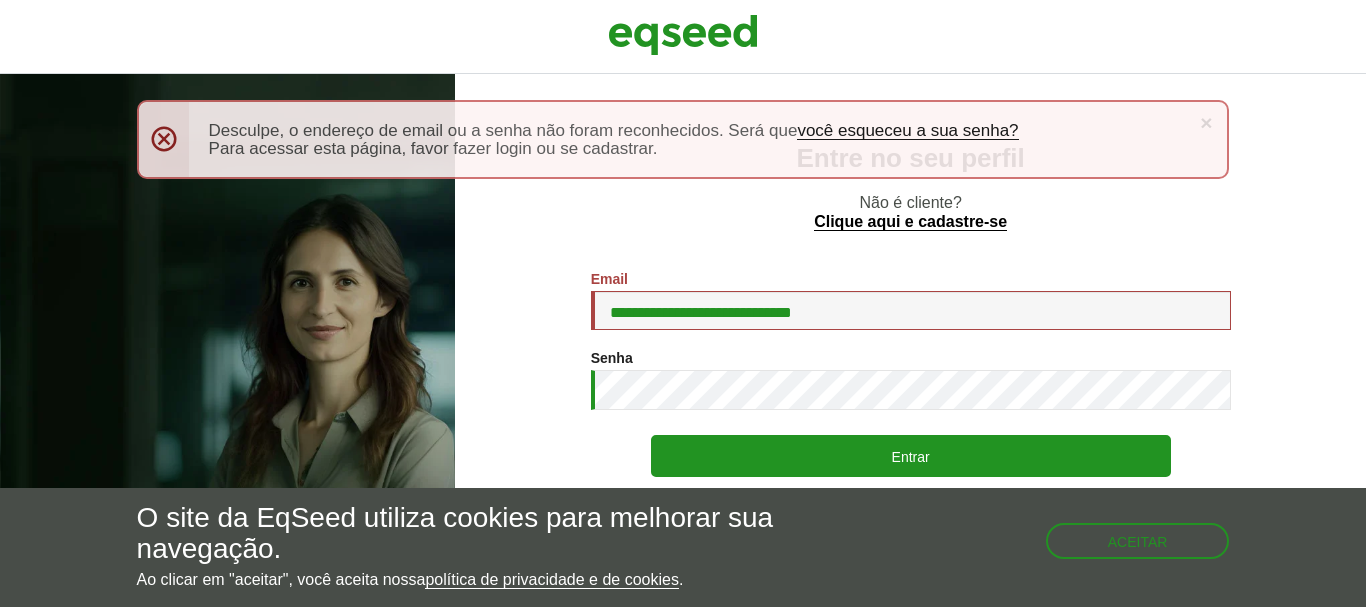 scroll, scrollTop: 0, scrollLeft: 0, axis: both 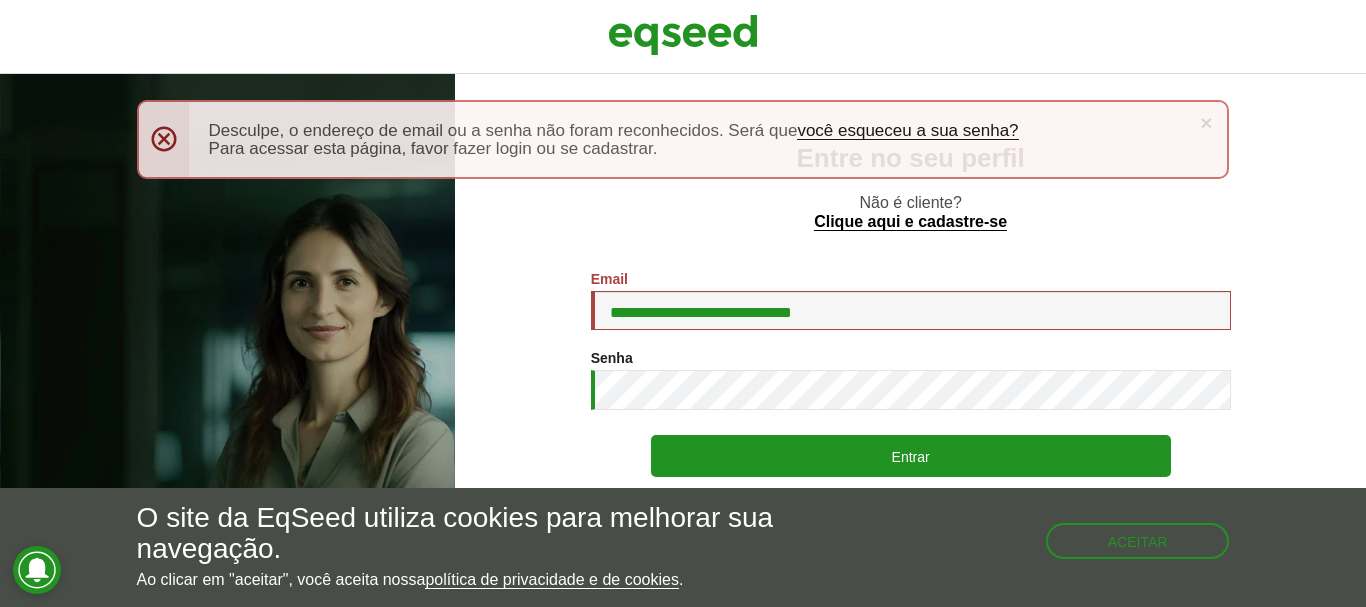 click on "Entrar" at bounding box center (911, 456) 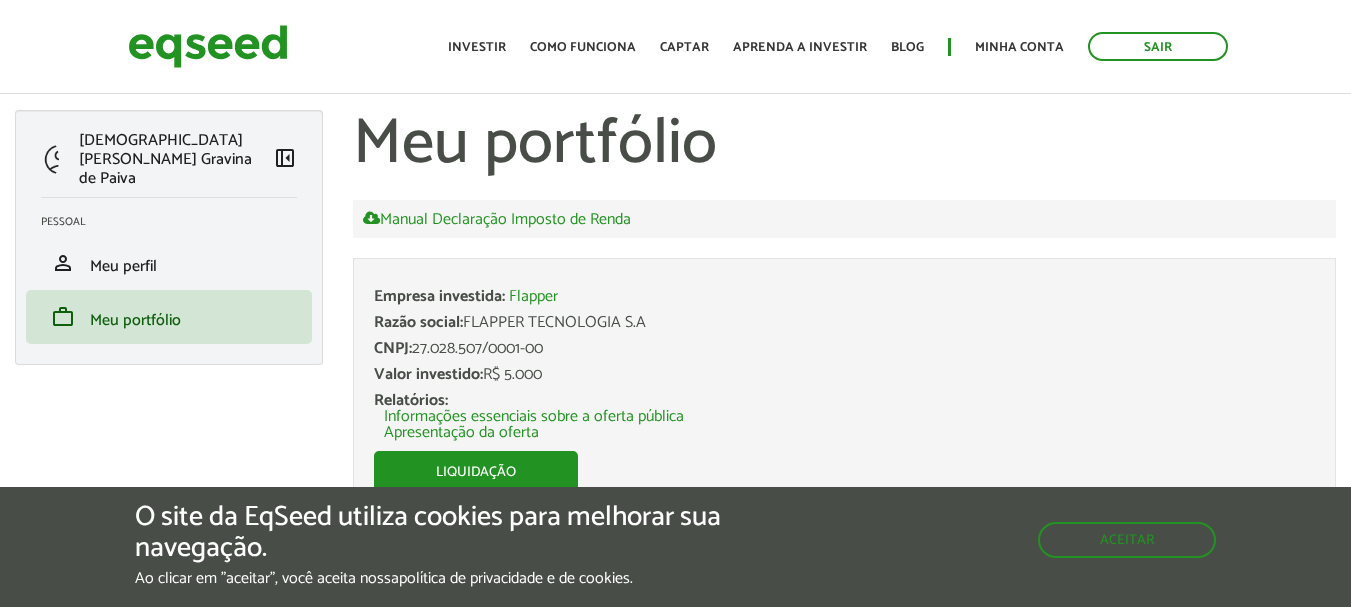 scroll, scrollTop: 0, scrollLeft: 0, axis: both 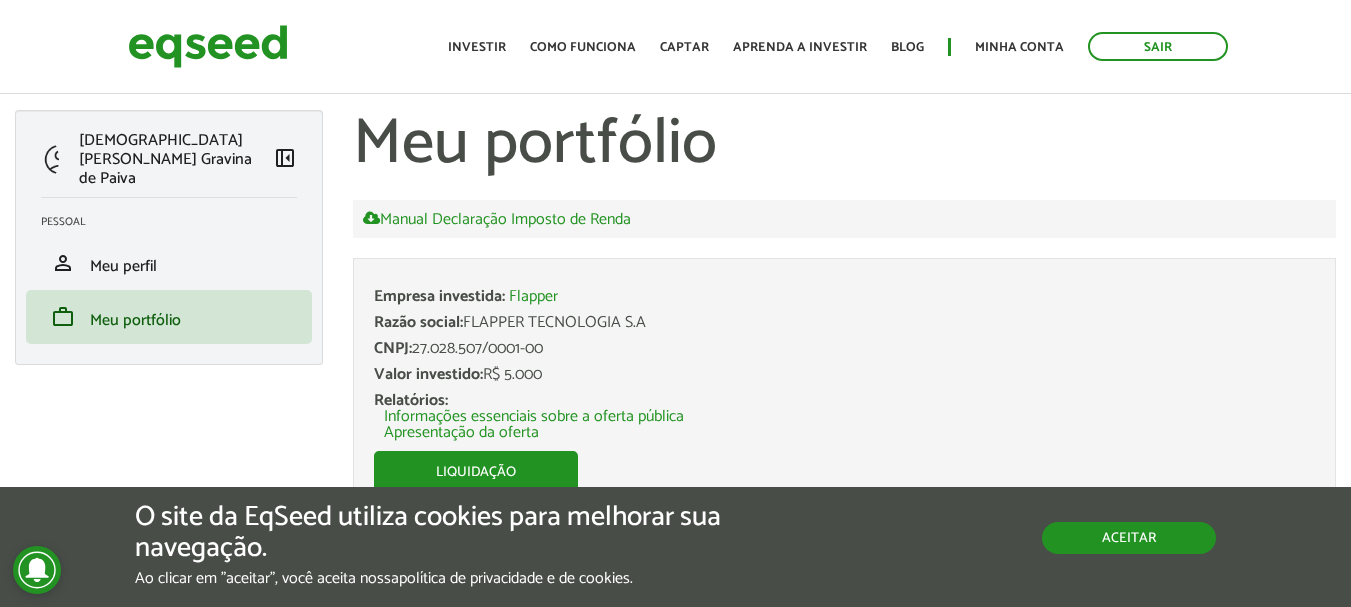 click on "Aceitar" at bounding box center [1129, 538] 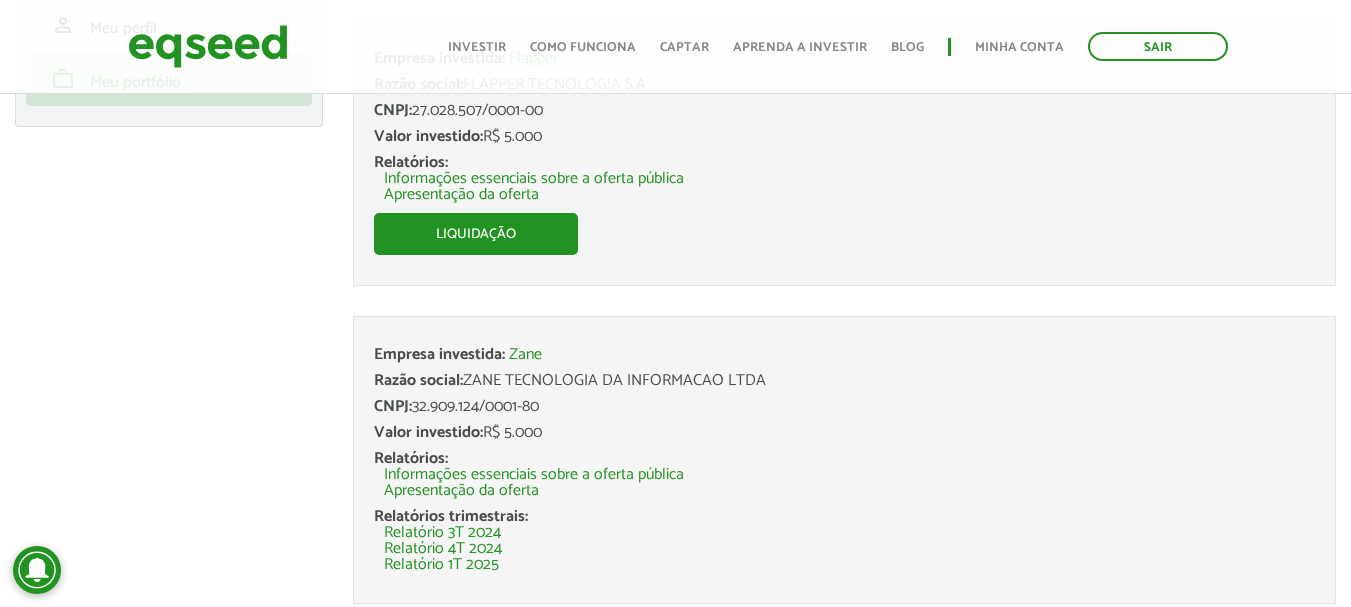 scroll, scrollTop: 205, scrollLeft: 0, axis: vertical 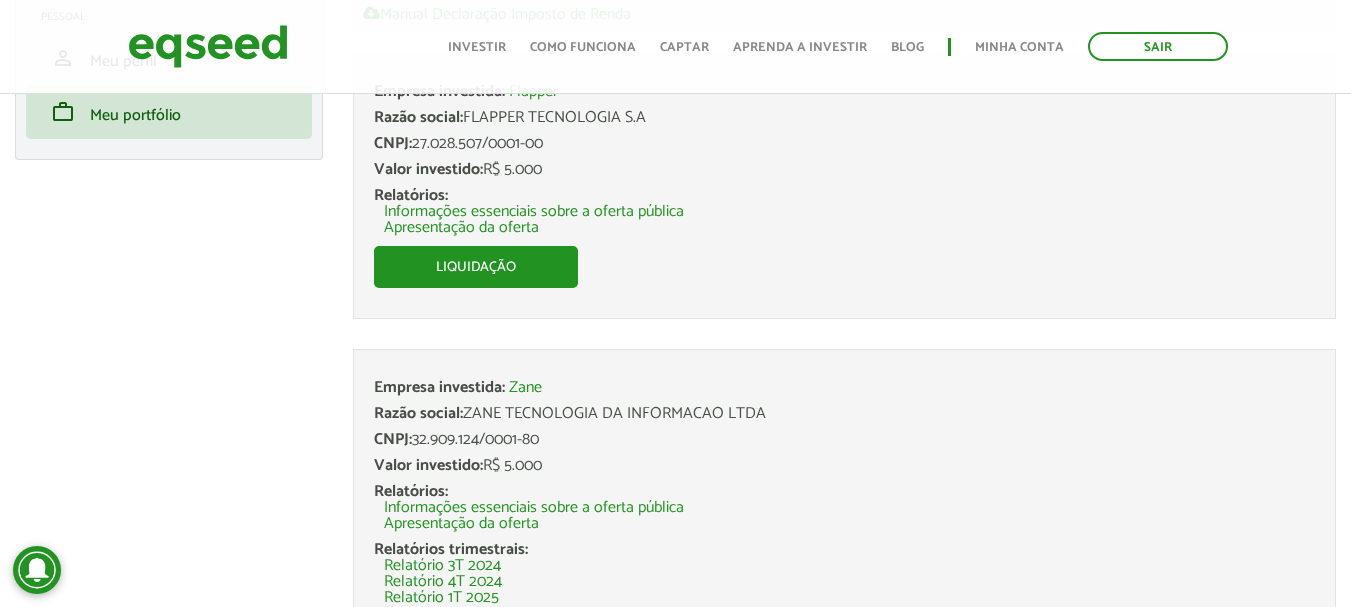 click on "Relatórios: Informações essenciais sobre a oferta pública Apresentação da oferta" at bounding box center [844, 212] 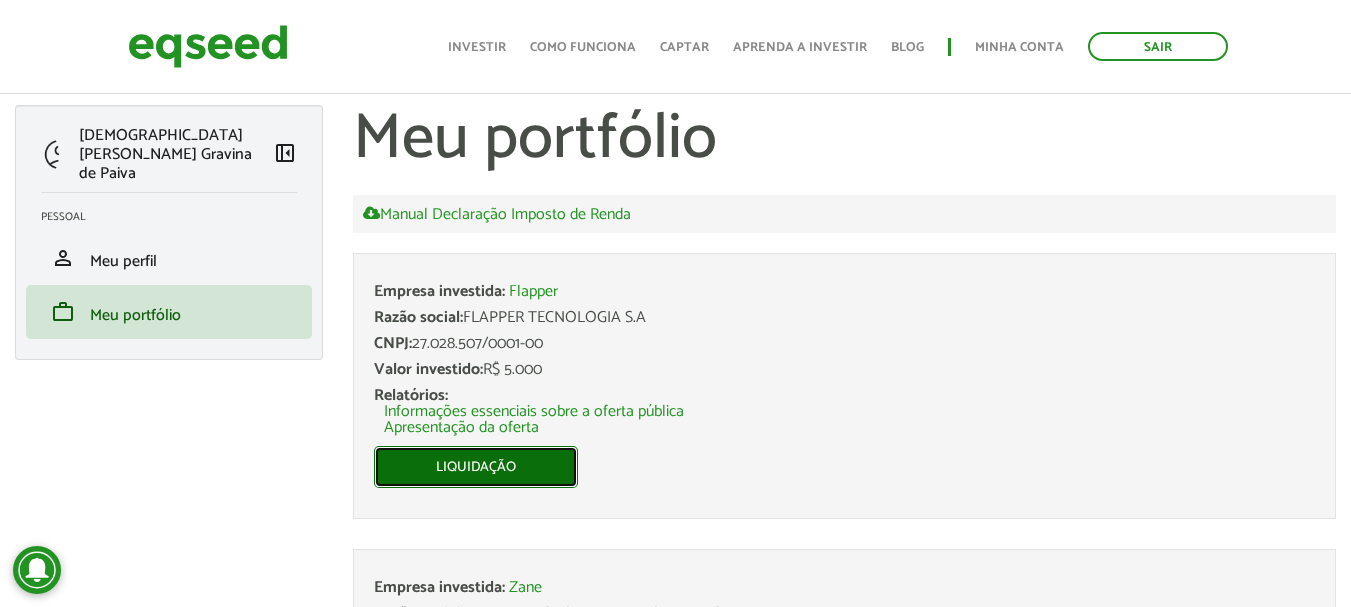 click on "Liquidação" at bounding box center [476, 467] 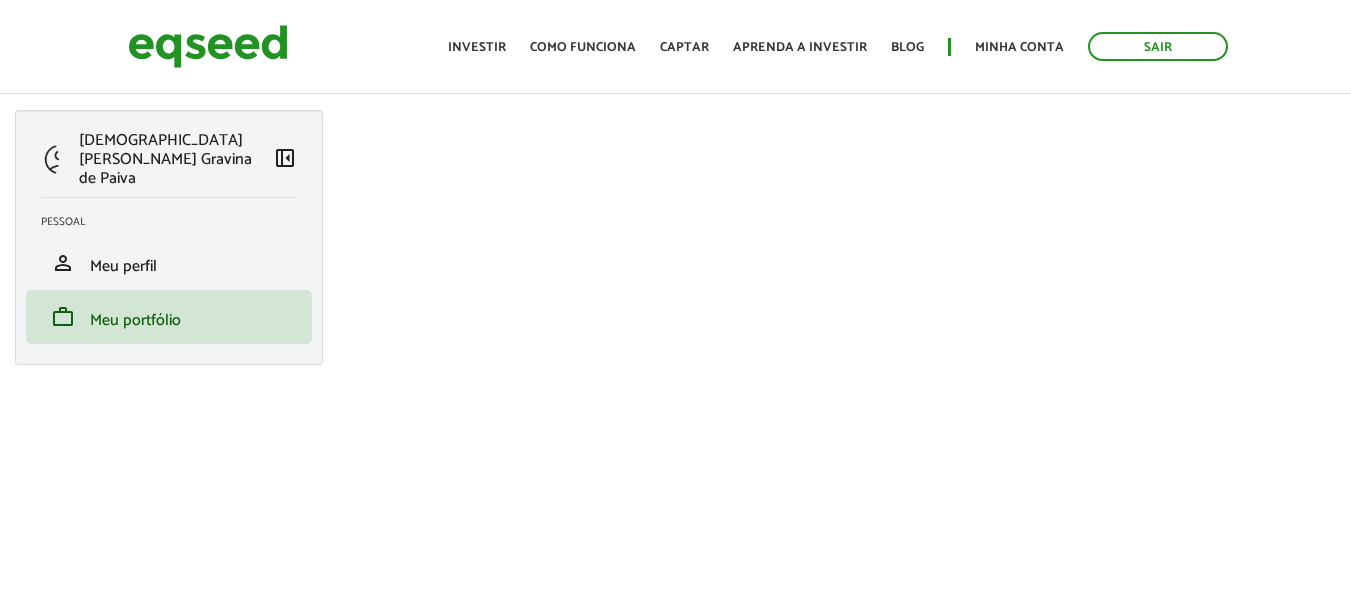 scroll, scrollTop: 0, scrollLeft: 0, axis: both 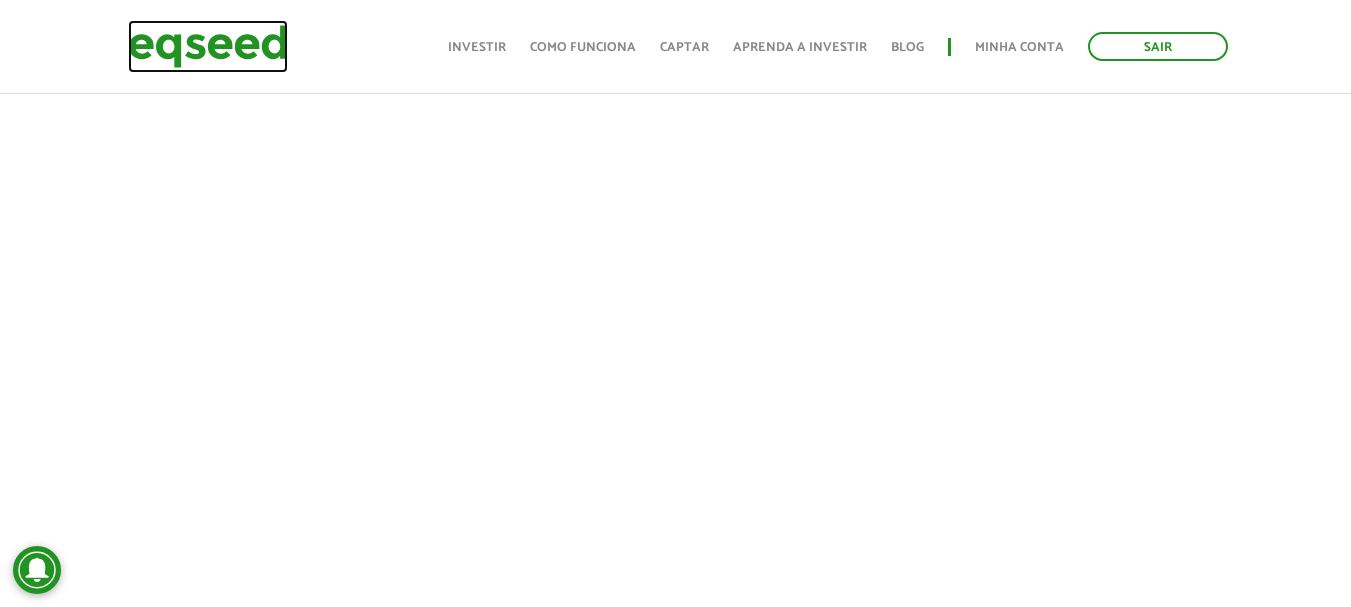 click at bounding box center (208, 46) 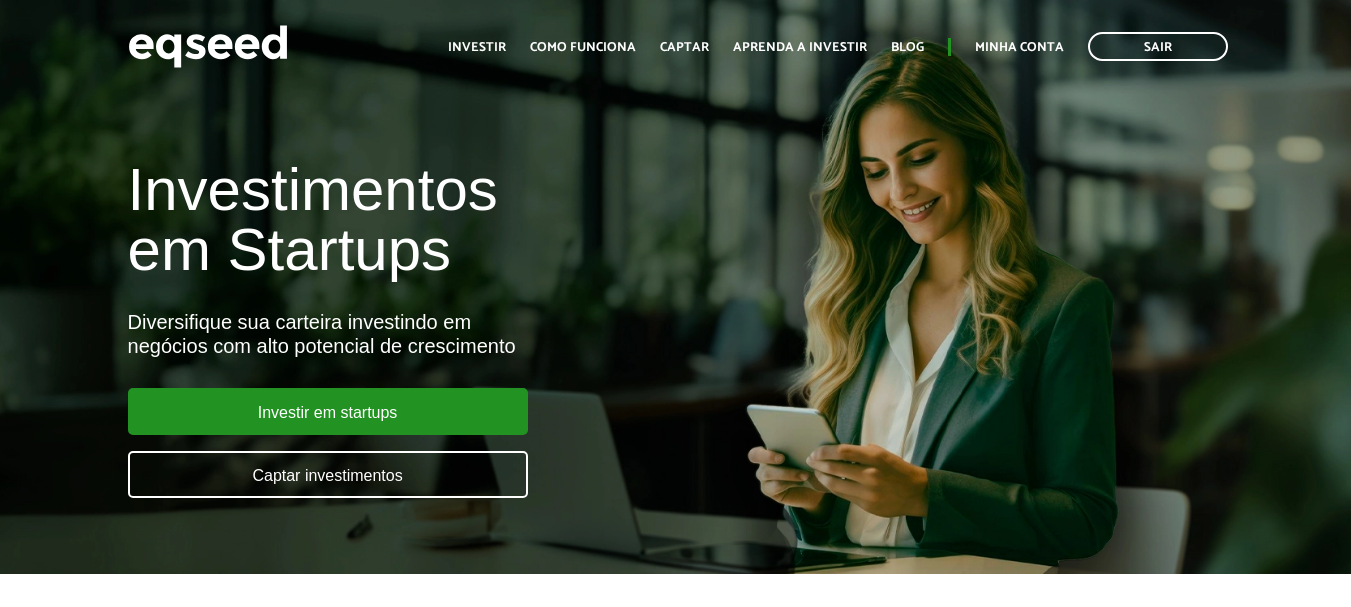 scroll, scrollTop: 0, scrollLeft: 0, axis: both 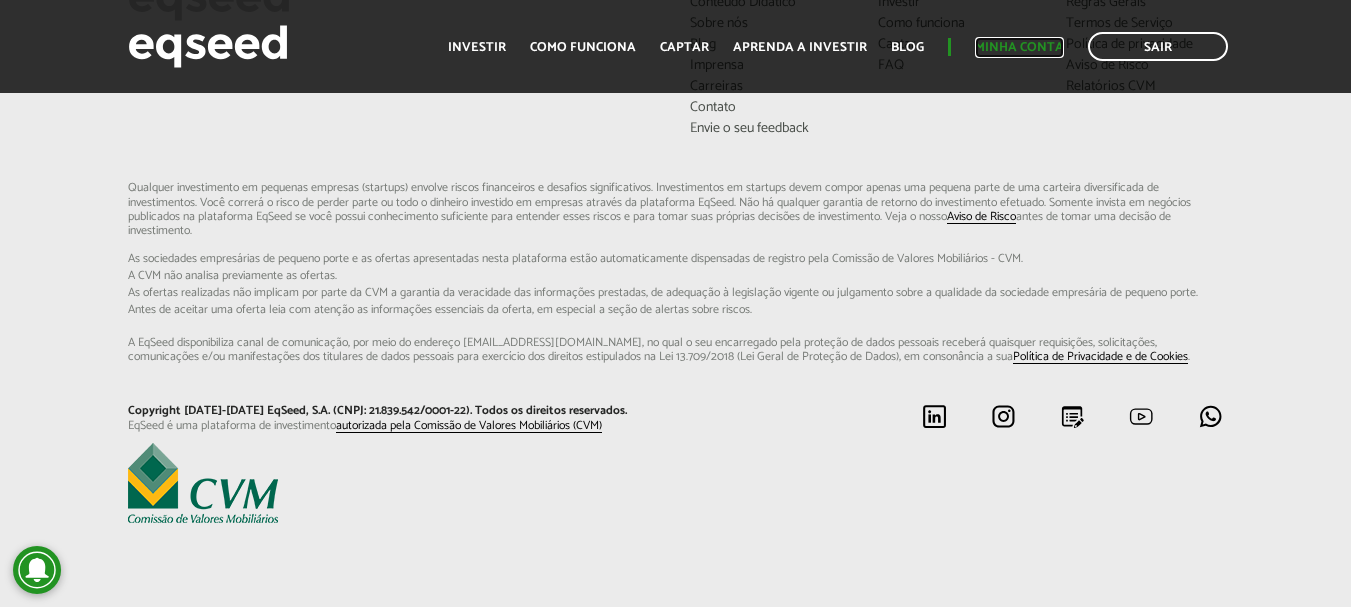click on "Minha conta" at bounding box center [1019, 47] 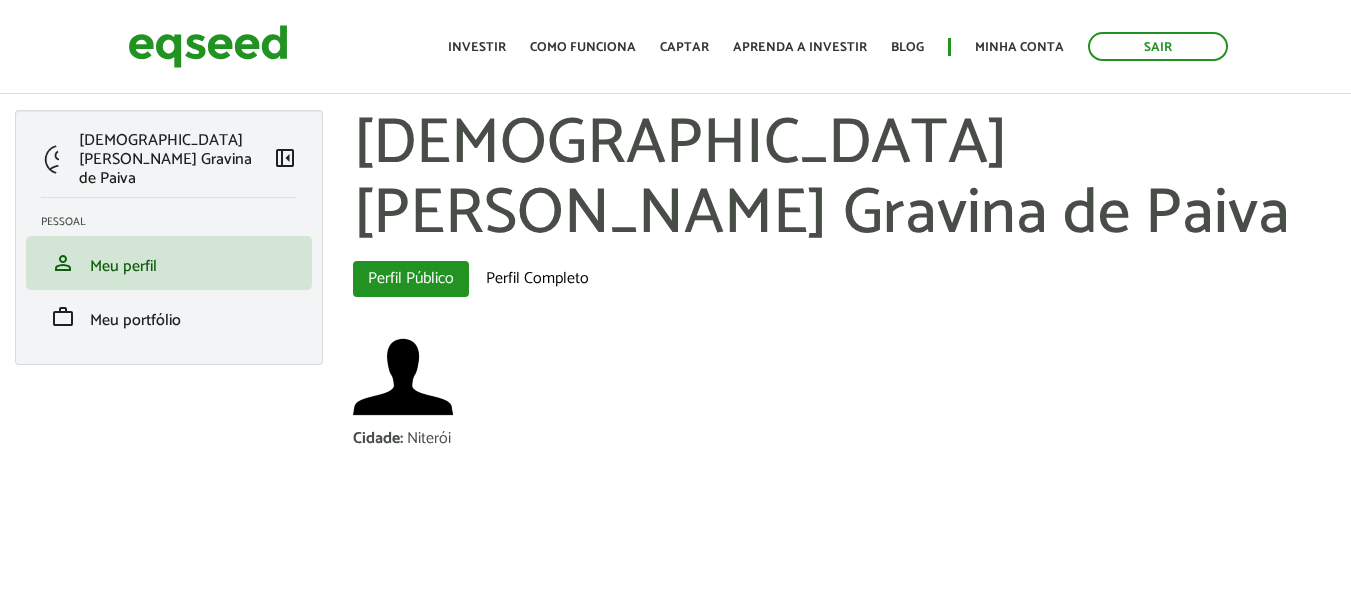scroll, scrollTop: 0, scrollLeft: 0, axis: both 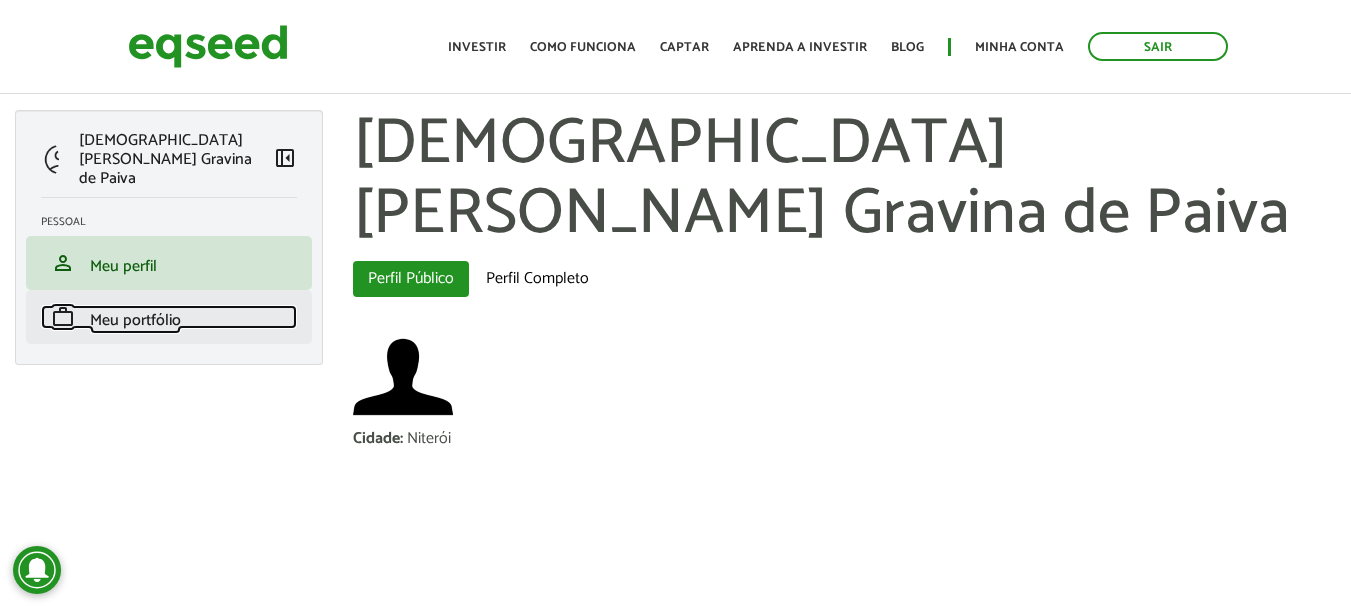 click on "work Meu portfólio" at bounding box center (169, 317) 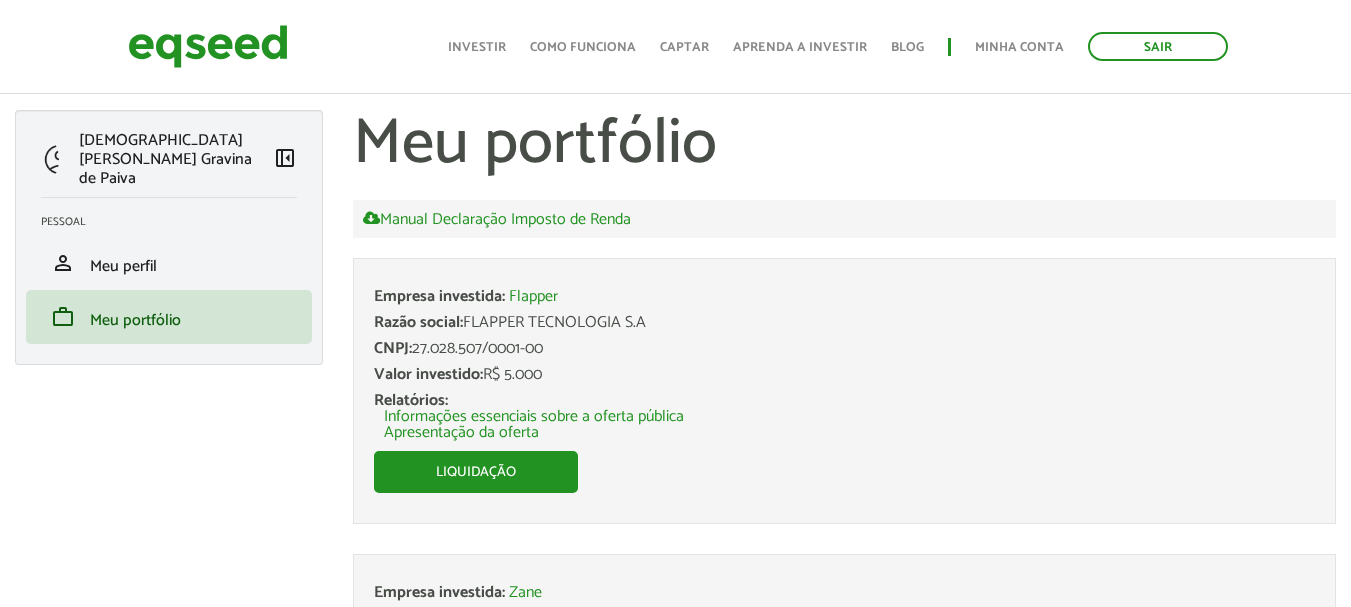 scroll, scrollTop: 200, scrollLeft: 0, axis: vertical 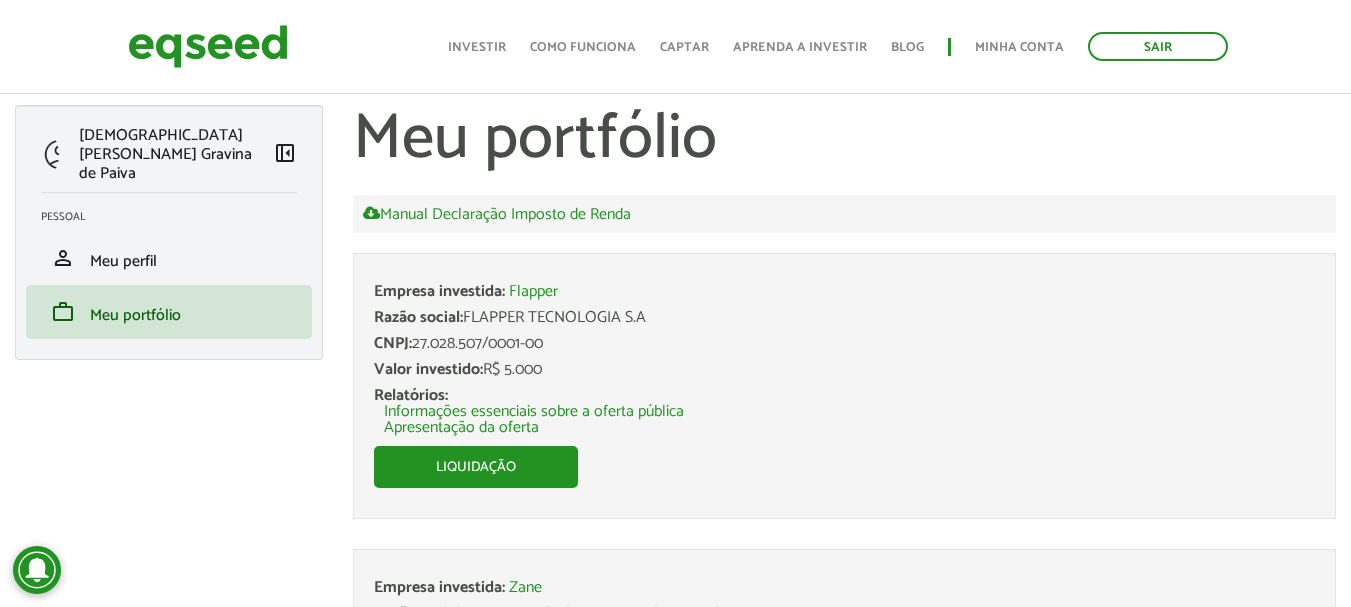 drag, startPoint x: 566, startPoint y: 215, endPoint x: 743, endPoint y: 147, distance: 189.61276 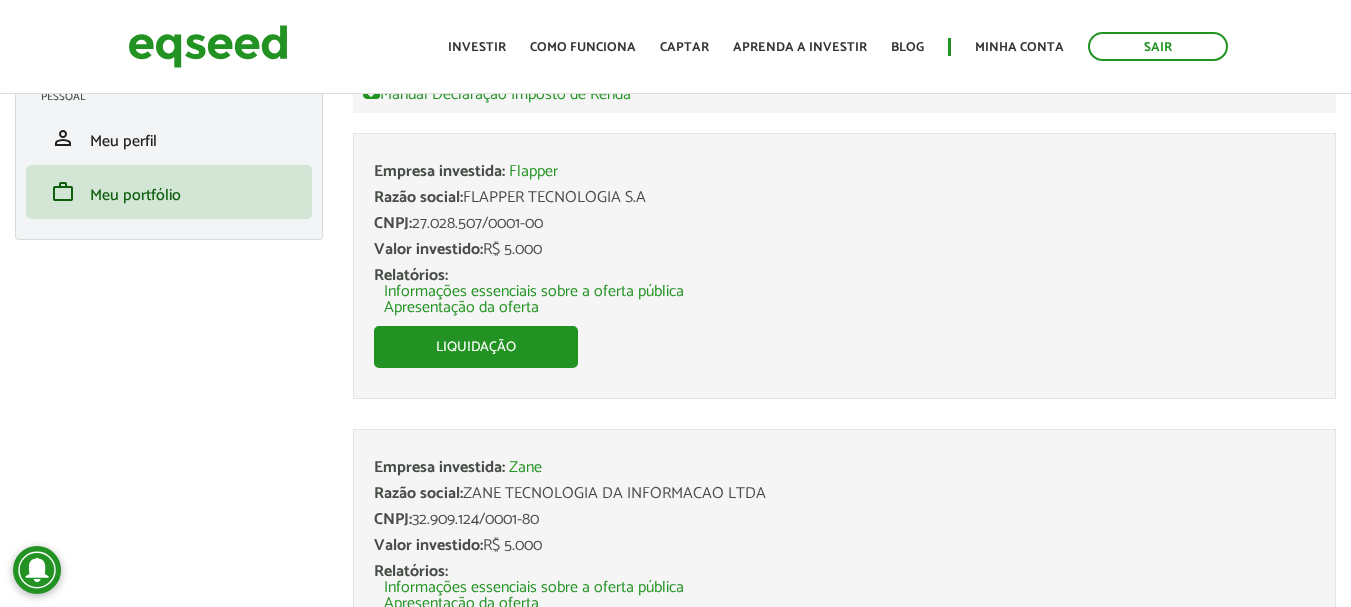 scroll, scrollTop: 0, scrollLeft: 0, axis: both 